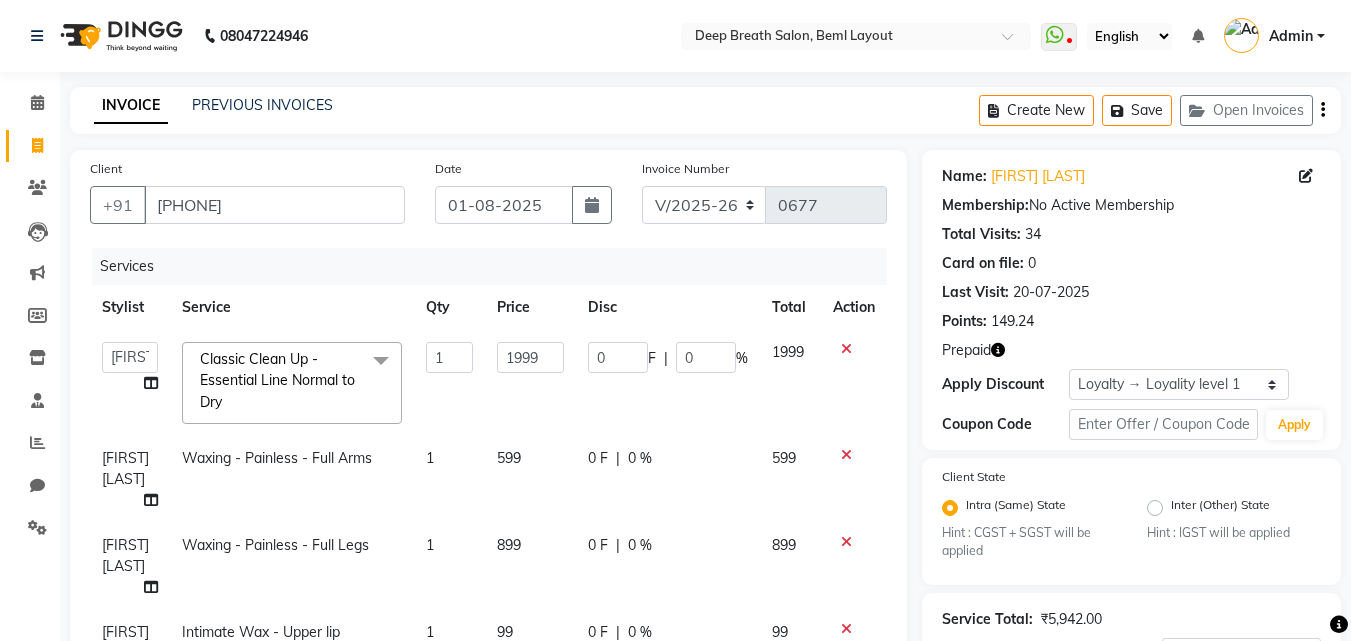 select on "4101" 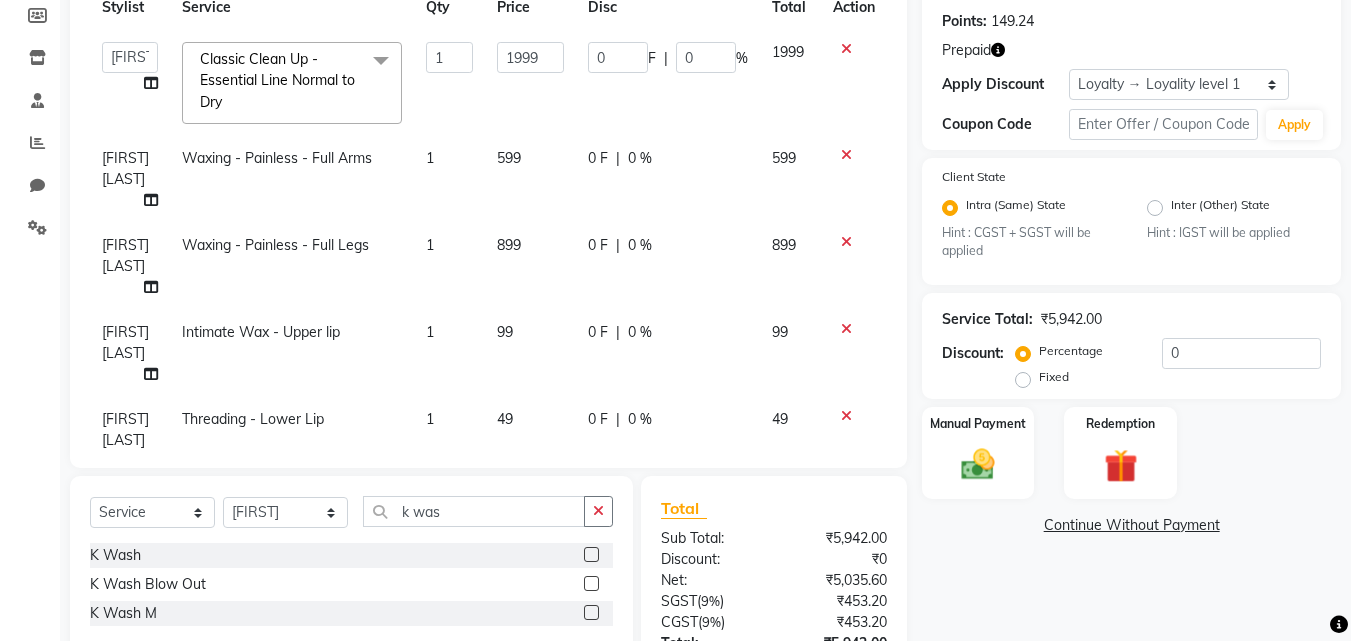 scroll, scrollTop: 0, scrollLeft: 0, axis: both 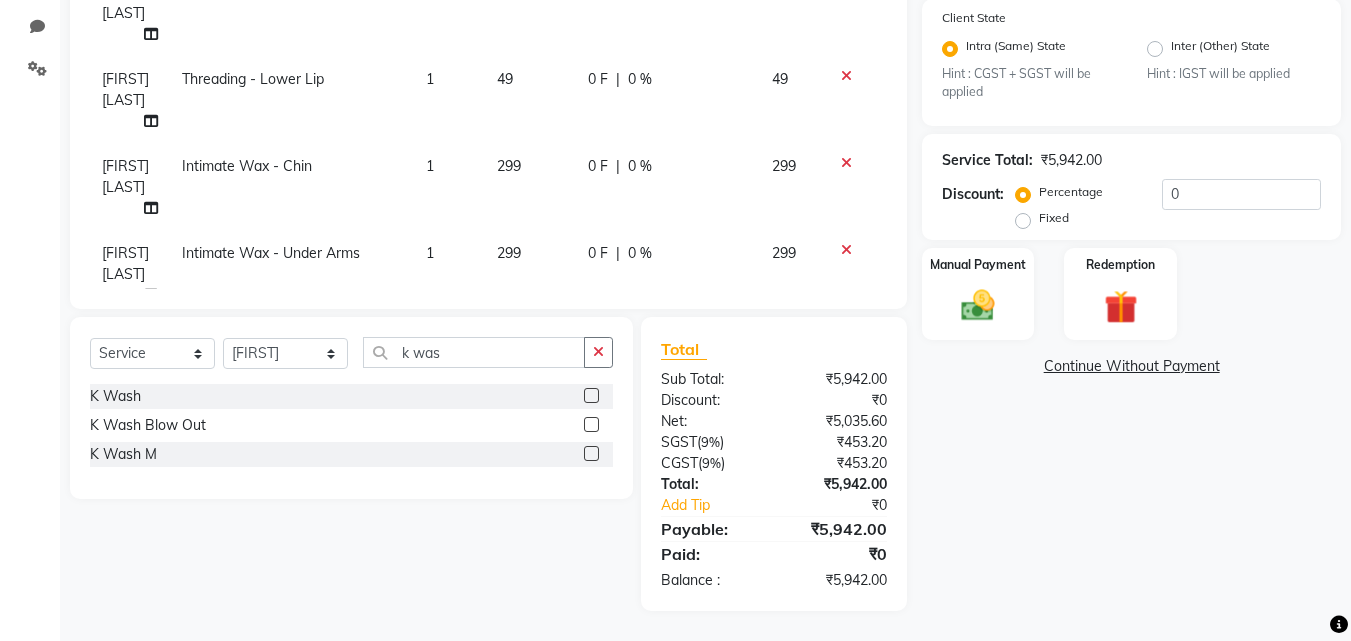 click 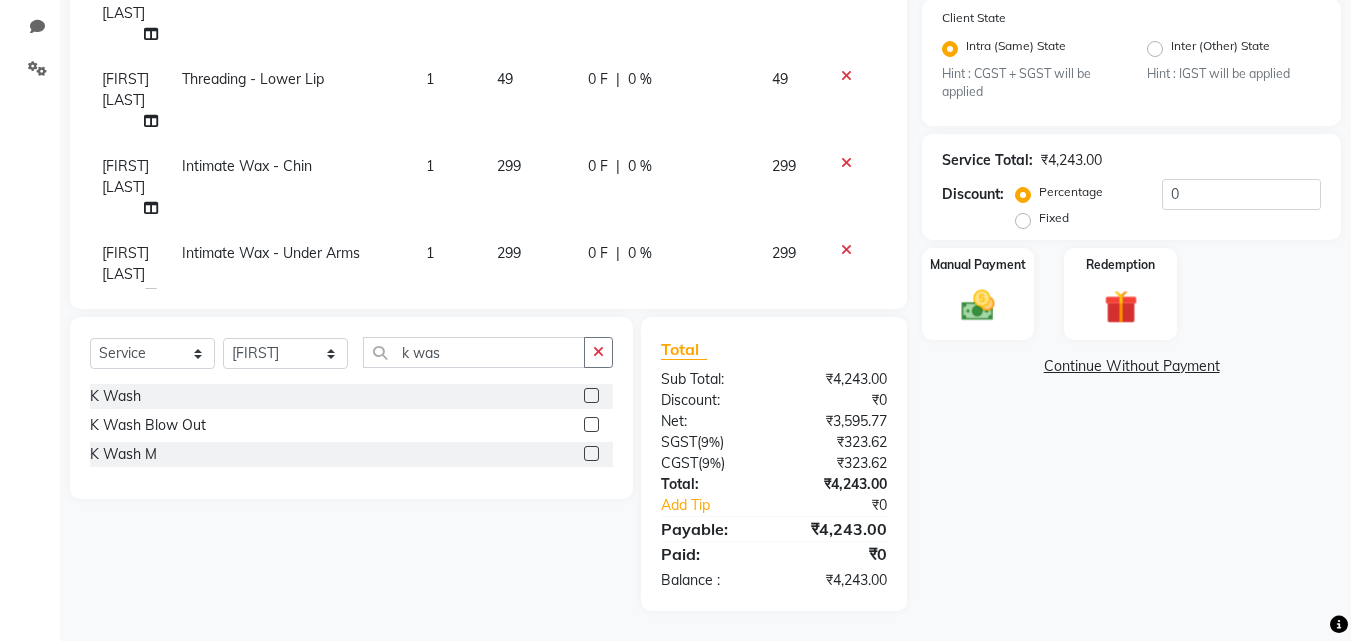 scroll, scrollTop: 115, scrollLeft: 0, axis: vertical 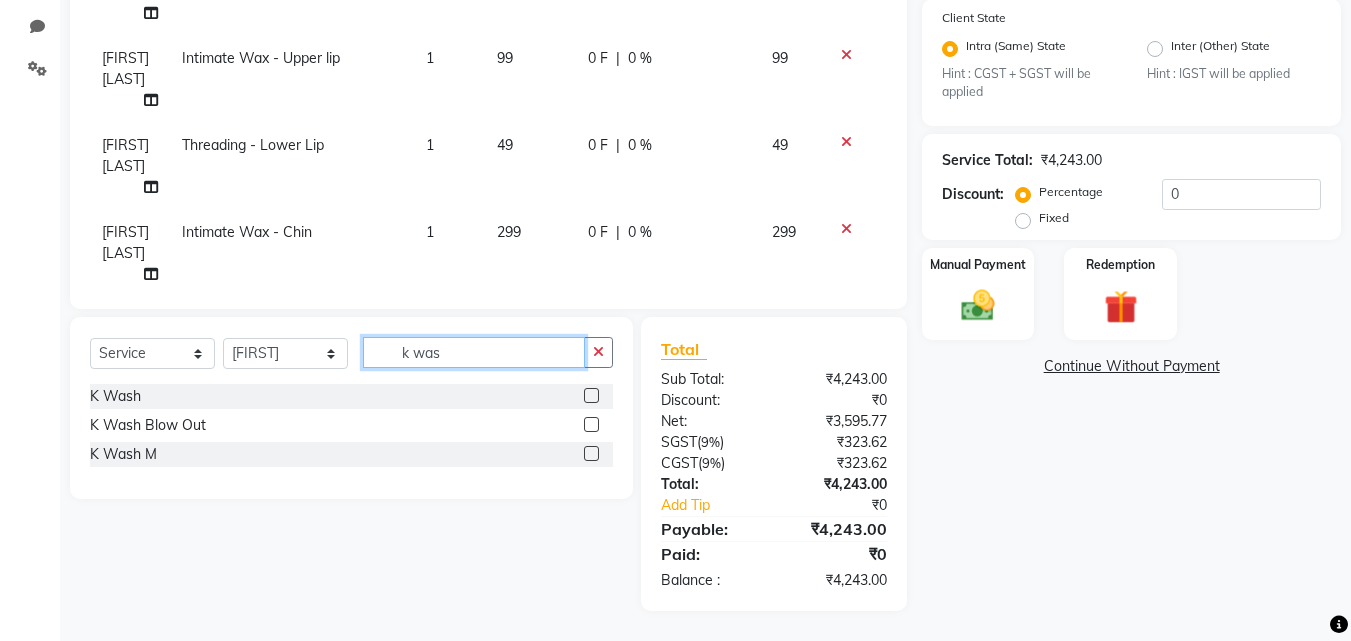 drag, startPoint x: 465, startPoint y: 346, endPoint x: 396, endPoint y: 348, distance: 69.02898 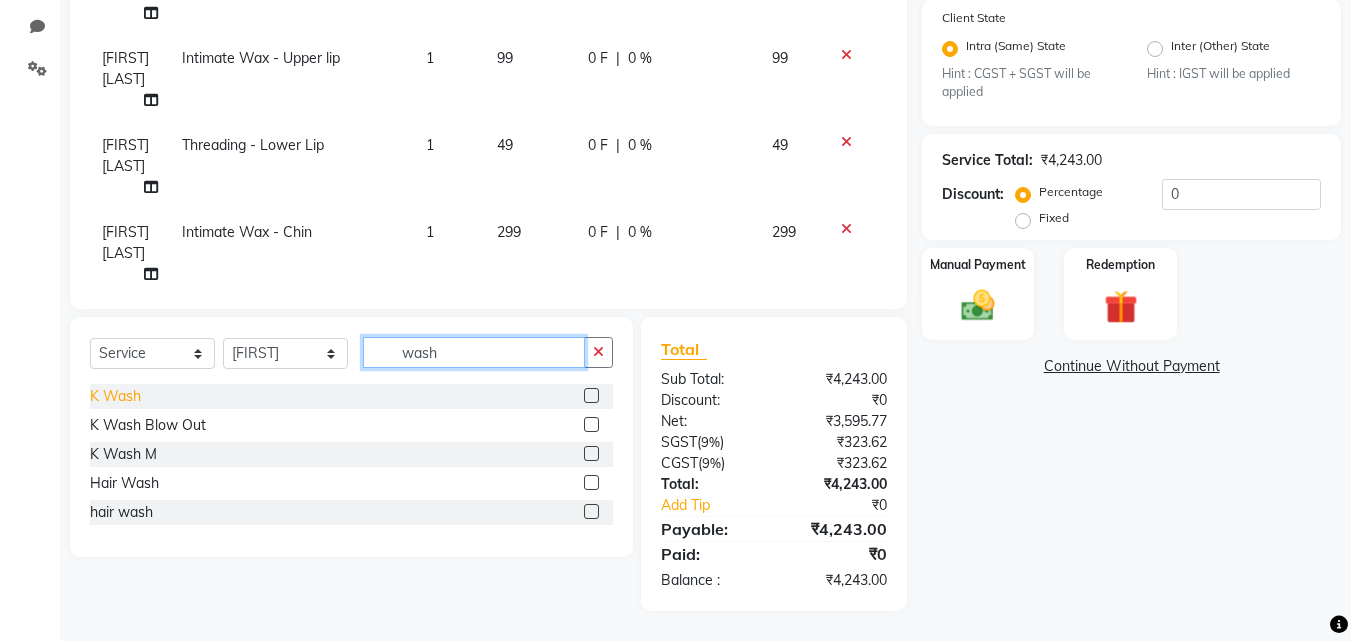 type on "wash" 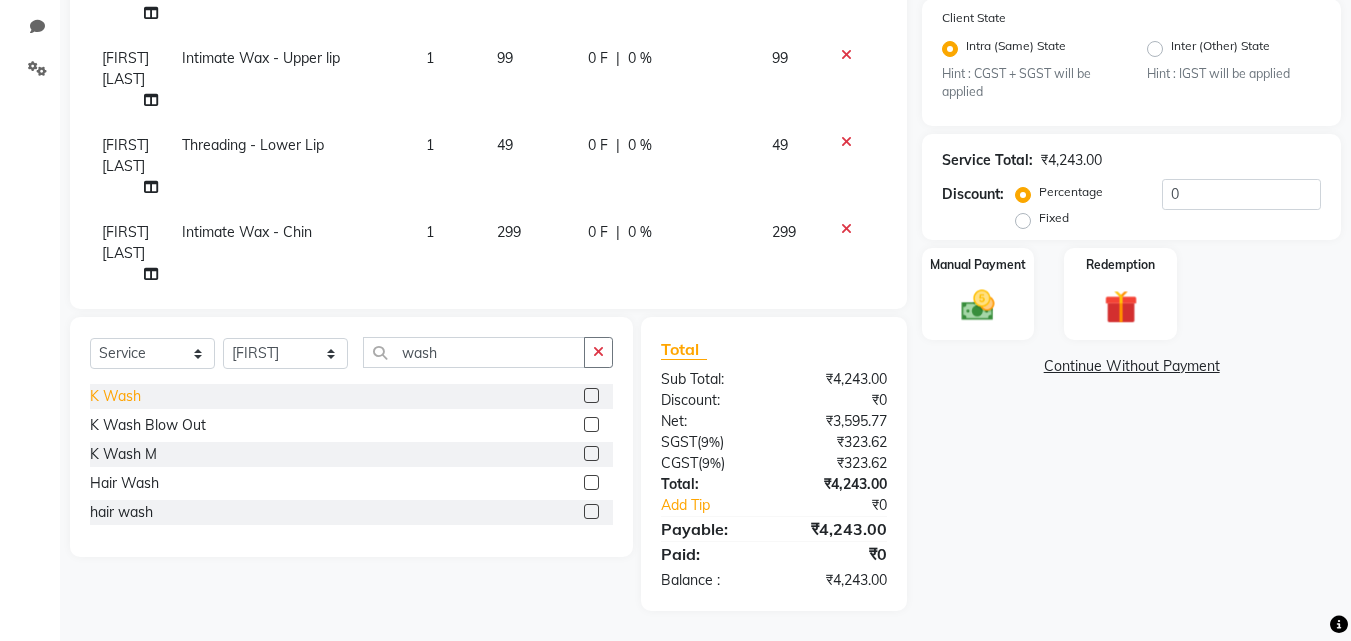 click on "K Wash" 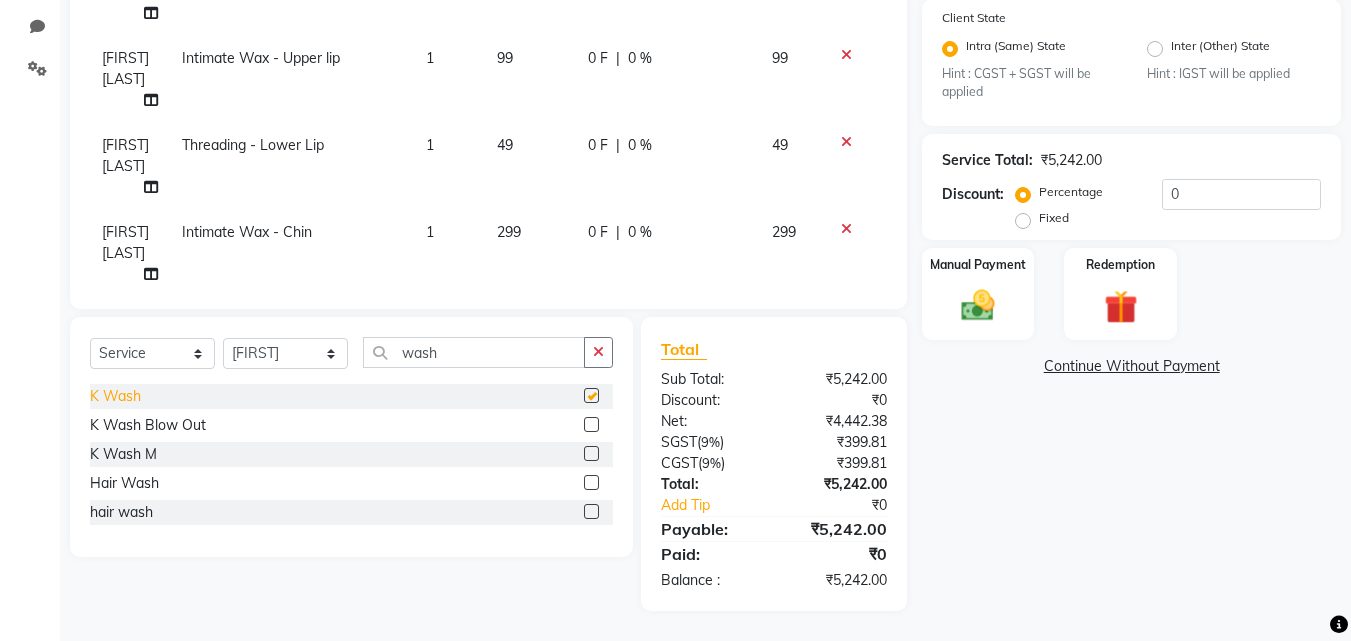 scroll, scrollTop: 181, scrollLeft: 0, axis: vertical 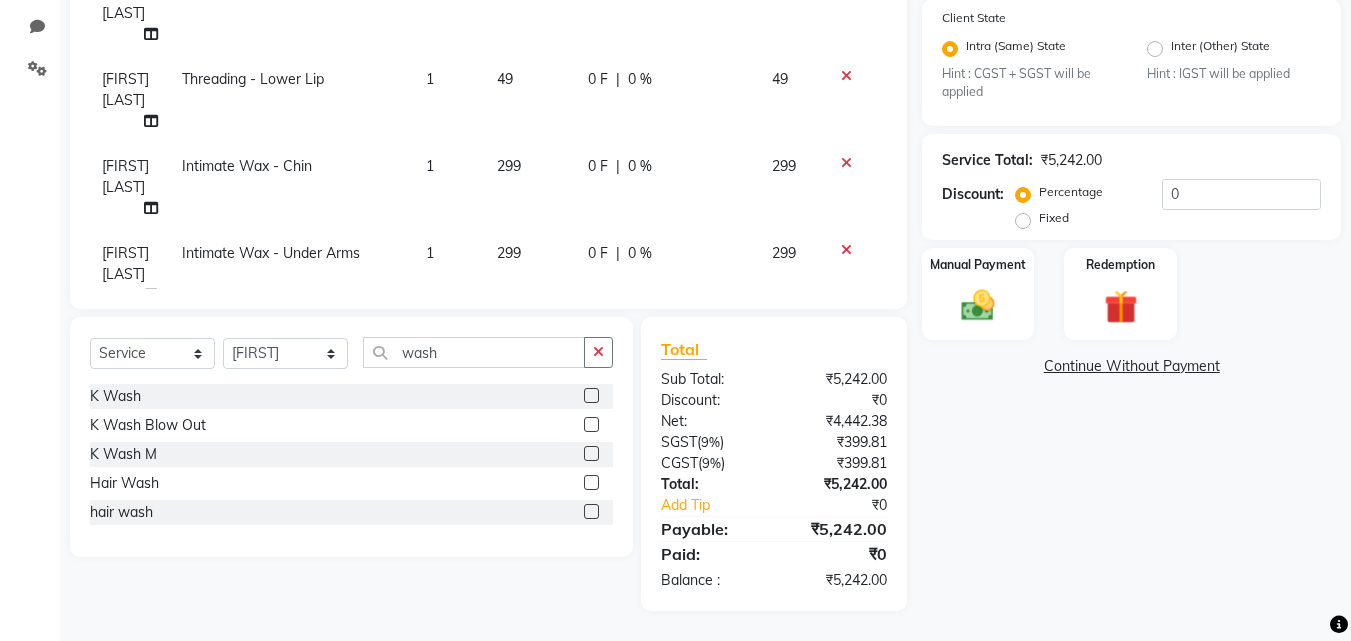 checkbox on "false" 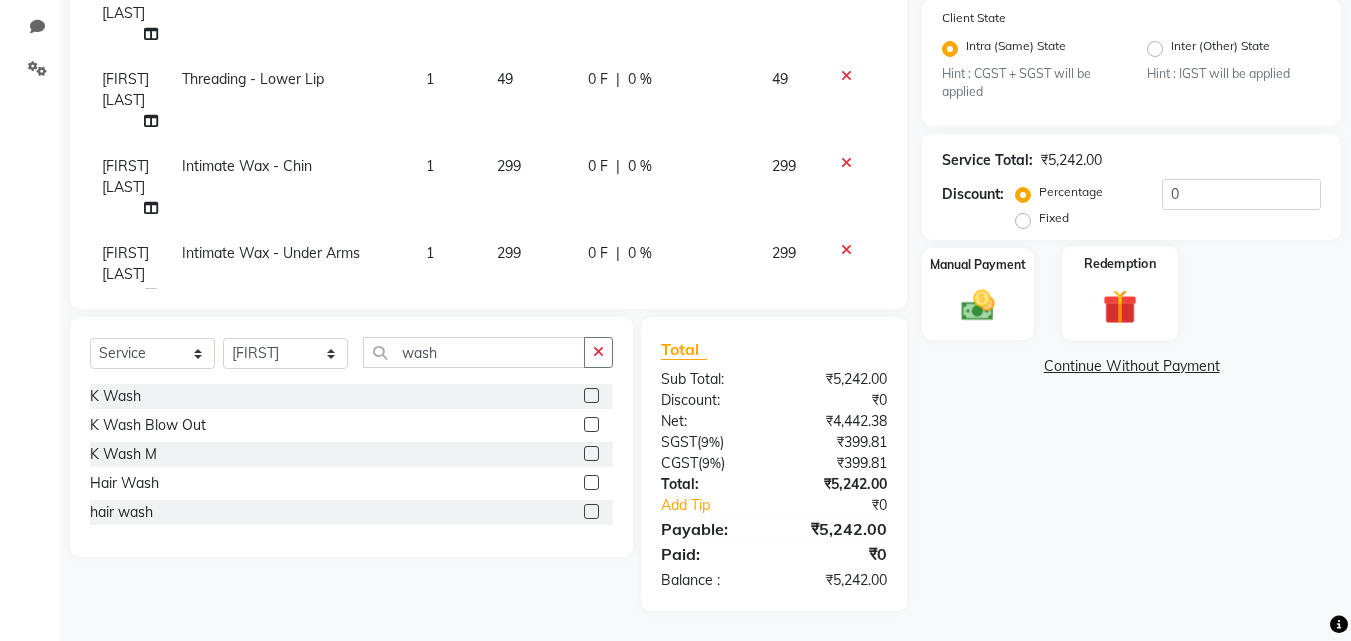 click on "Redemption" 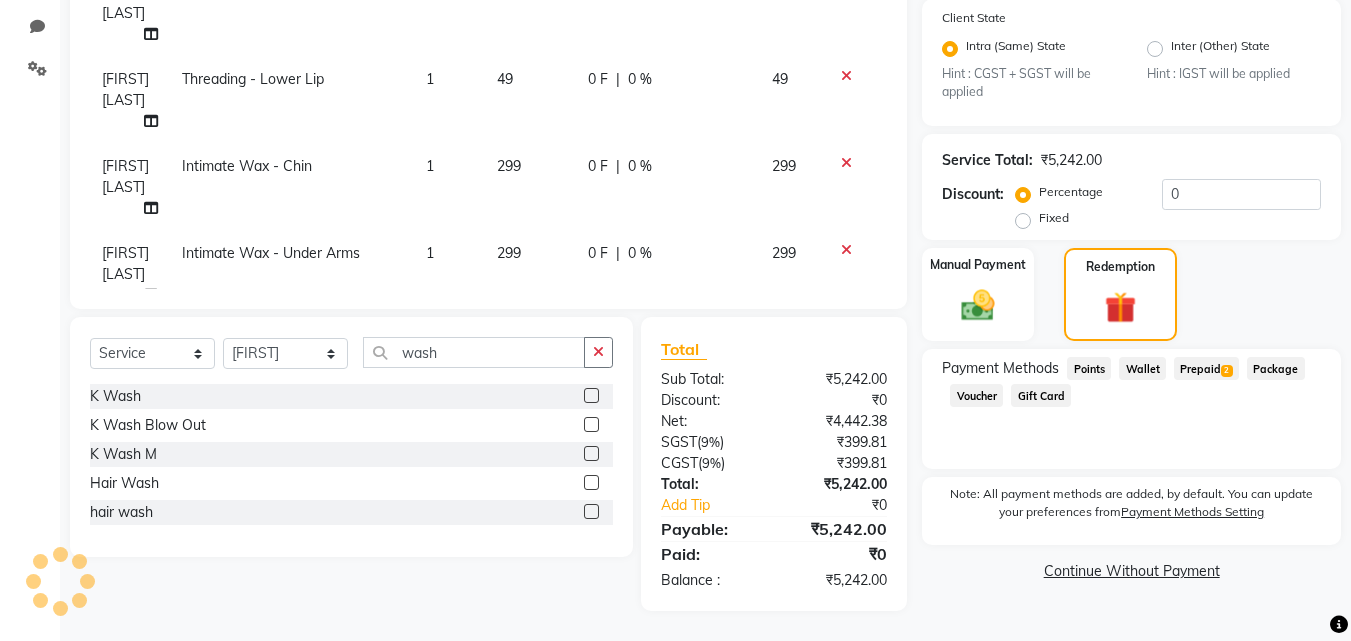 click on "Prepaid  2" 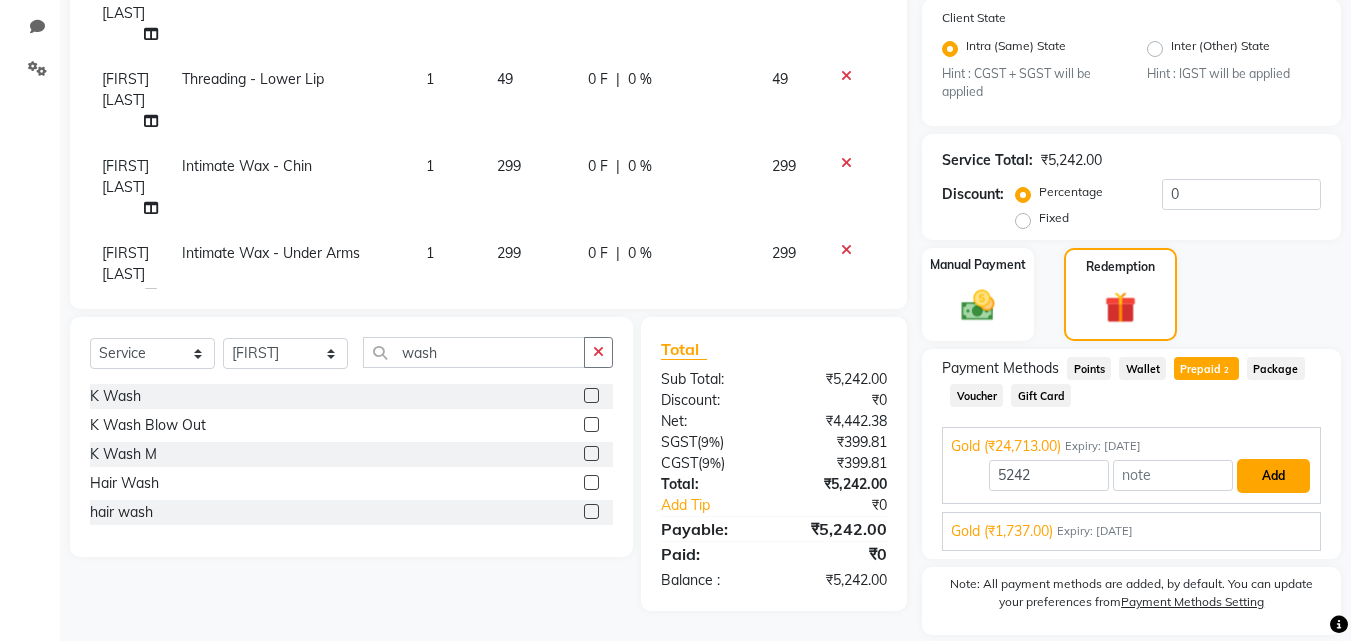 click on "Add" at bounding box center (1273, 476) 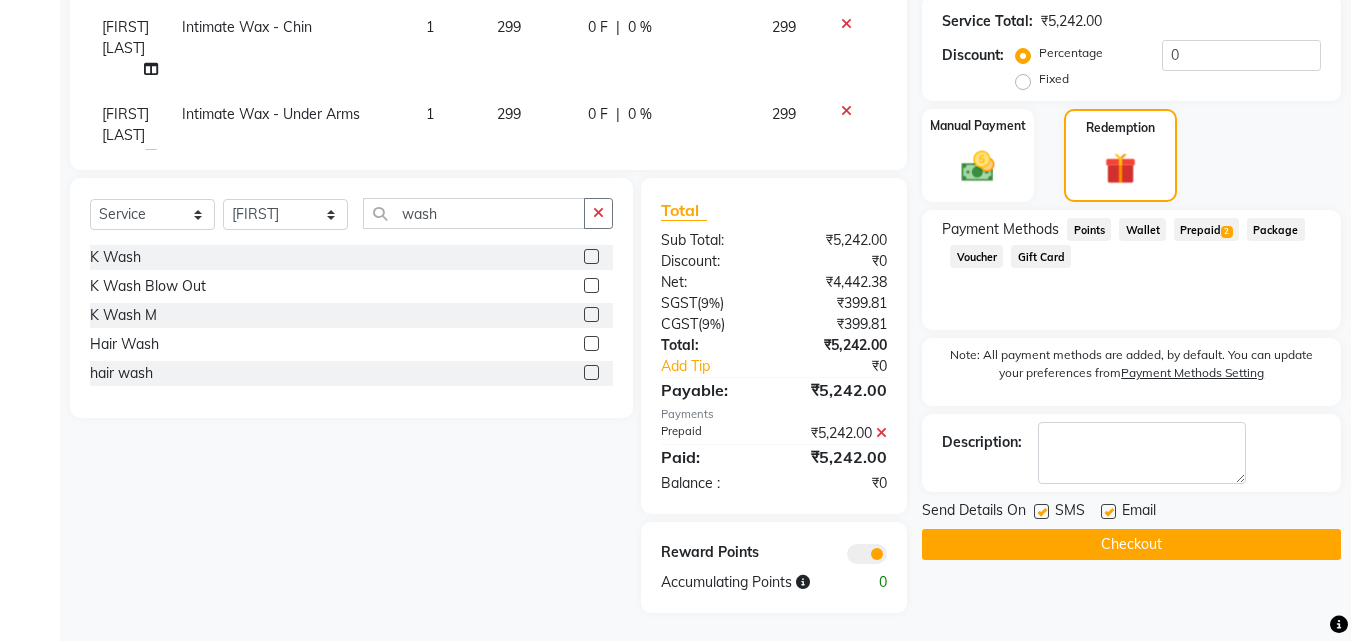 scroll, scrollTop: 600, scrollLeft: 0, axis: vertical 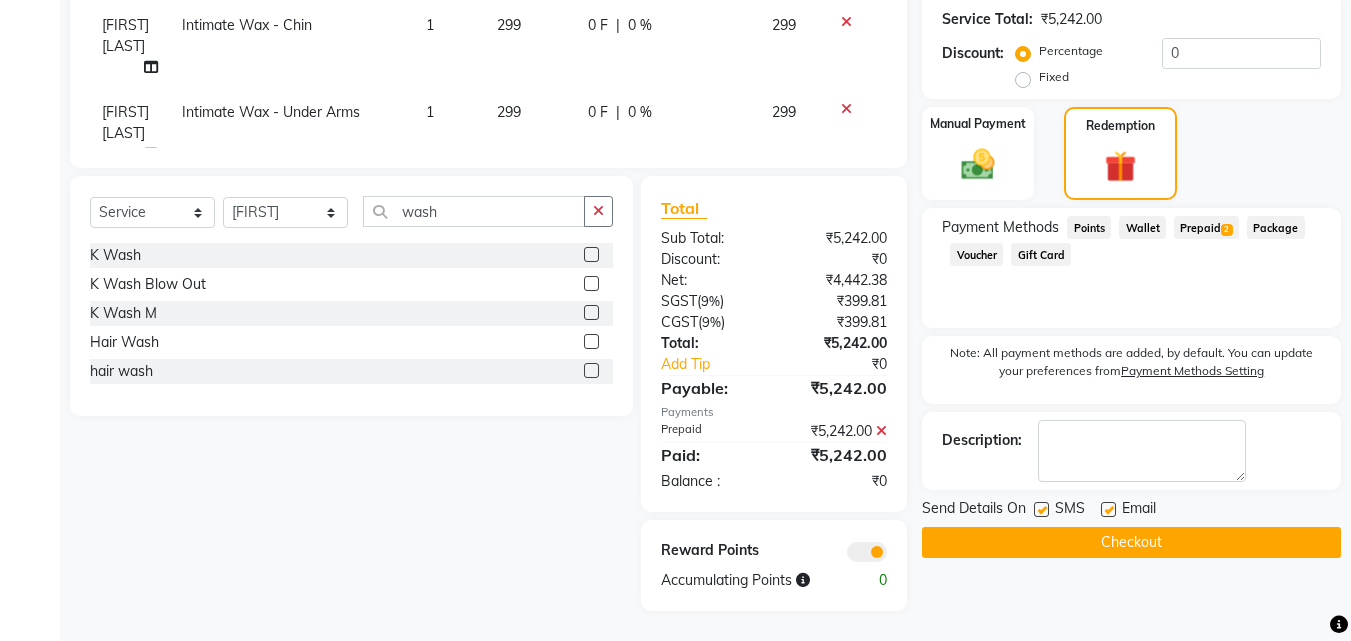 click on "Checkout" 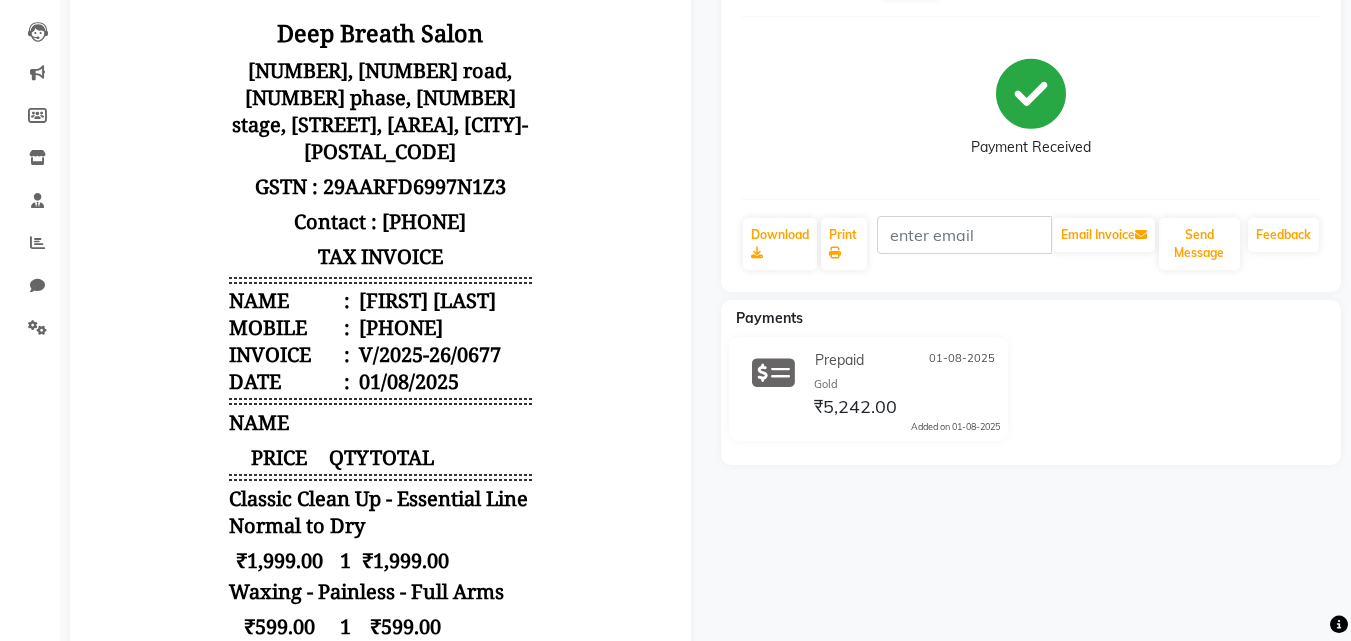 scroll, scrollTop: 0, scrollLeft: 0, axis: both 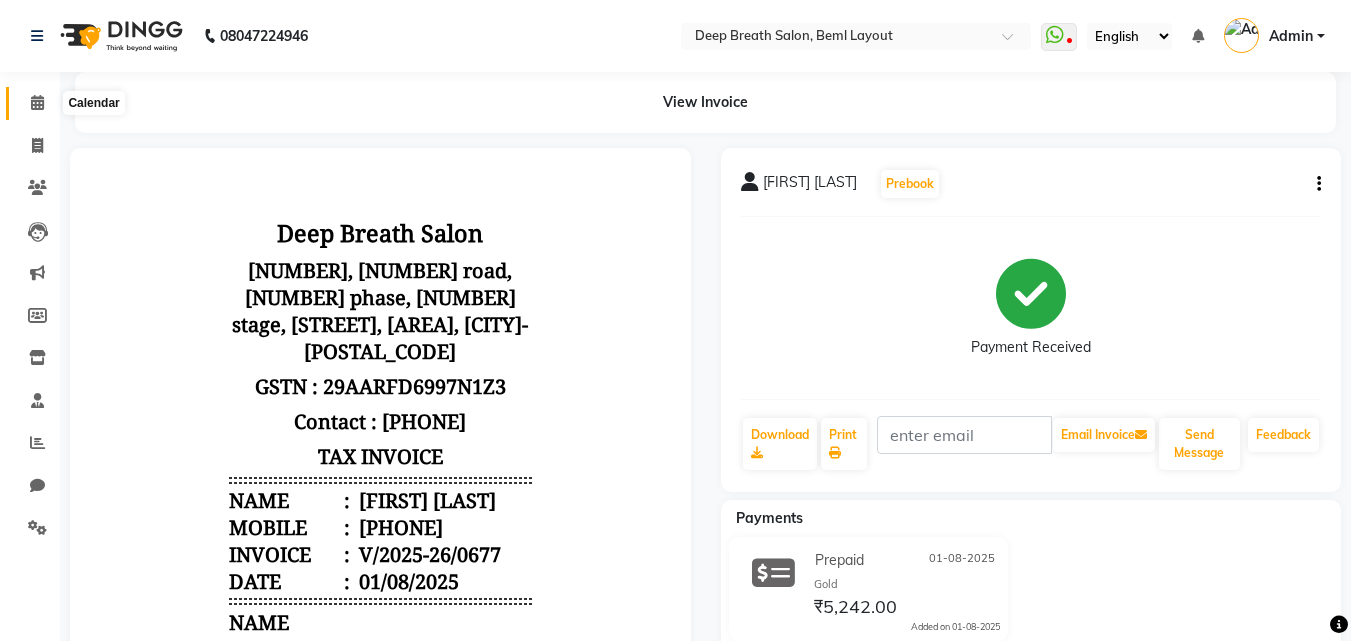 click 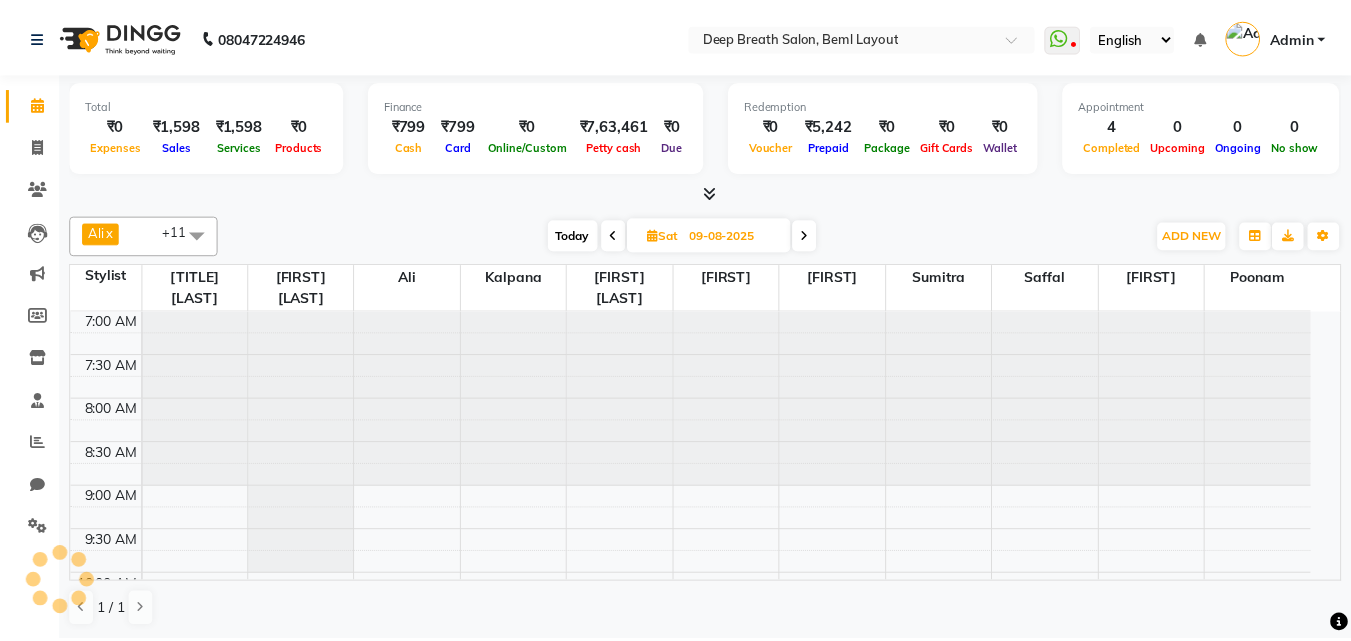 scroll, scrollTop: 0, scrollLeft: 0, axis: both 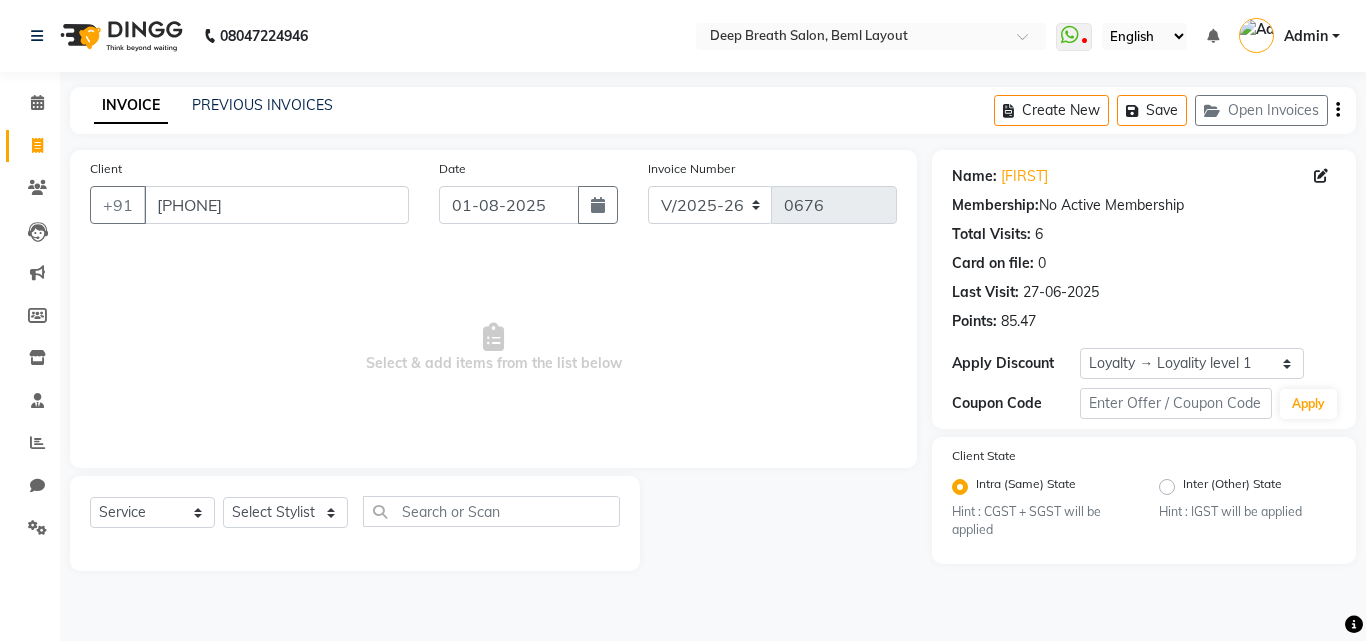 select on "4101" 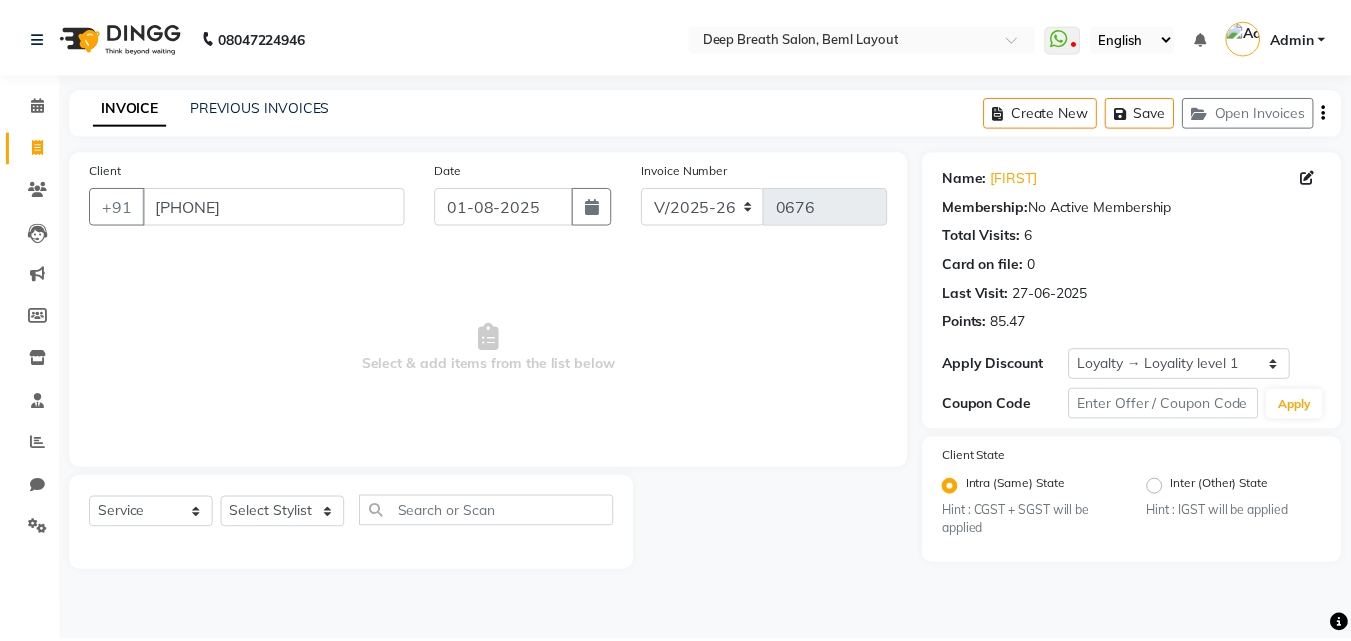 scroll, scrollTop: 0, scrollLeft: 0, axis: both 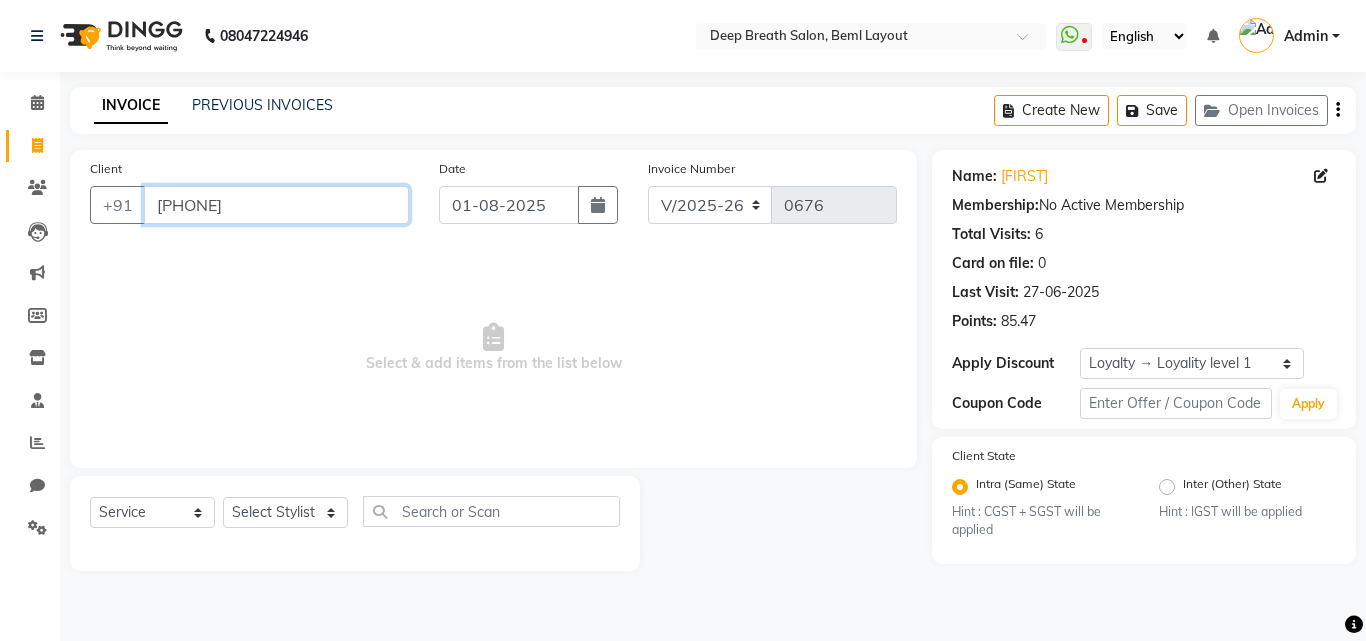 drag, startPoint x: 258, startPoint y: 209, endPoint x: 161, endPoint y: 217, distance: 97.32934 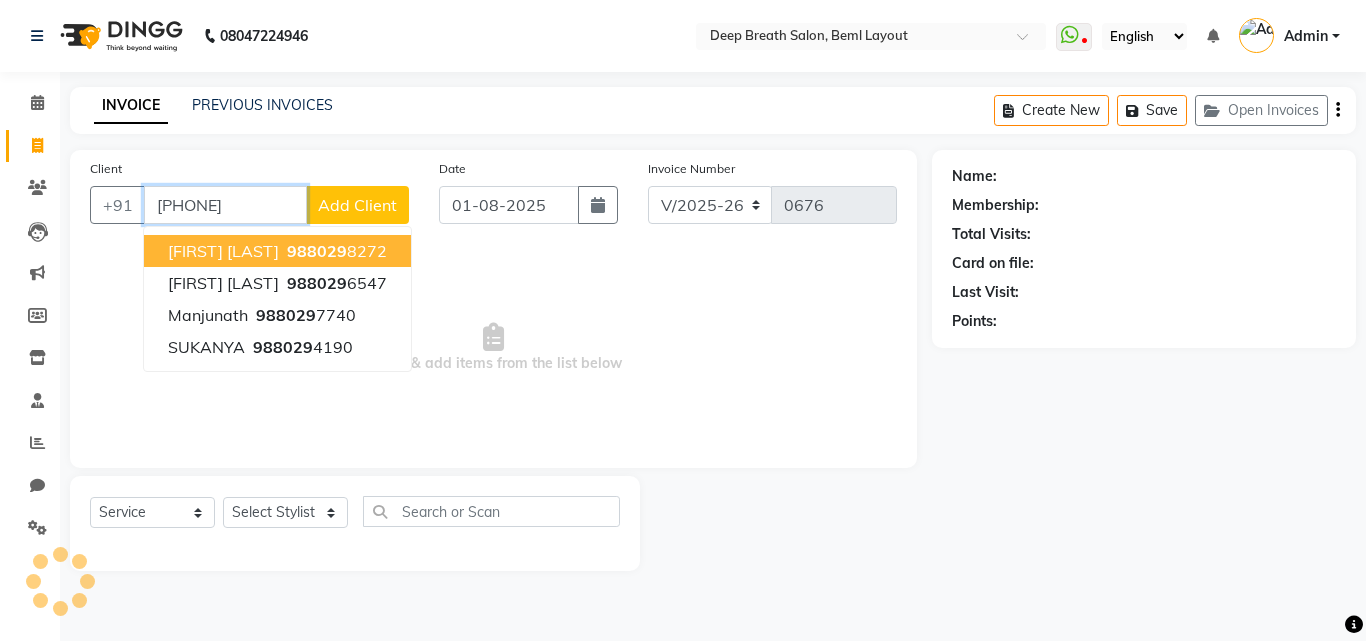 type on "9880297740" 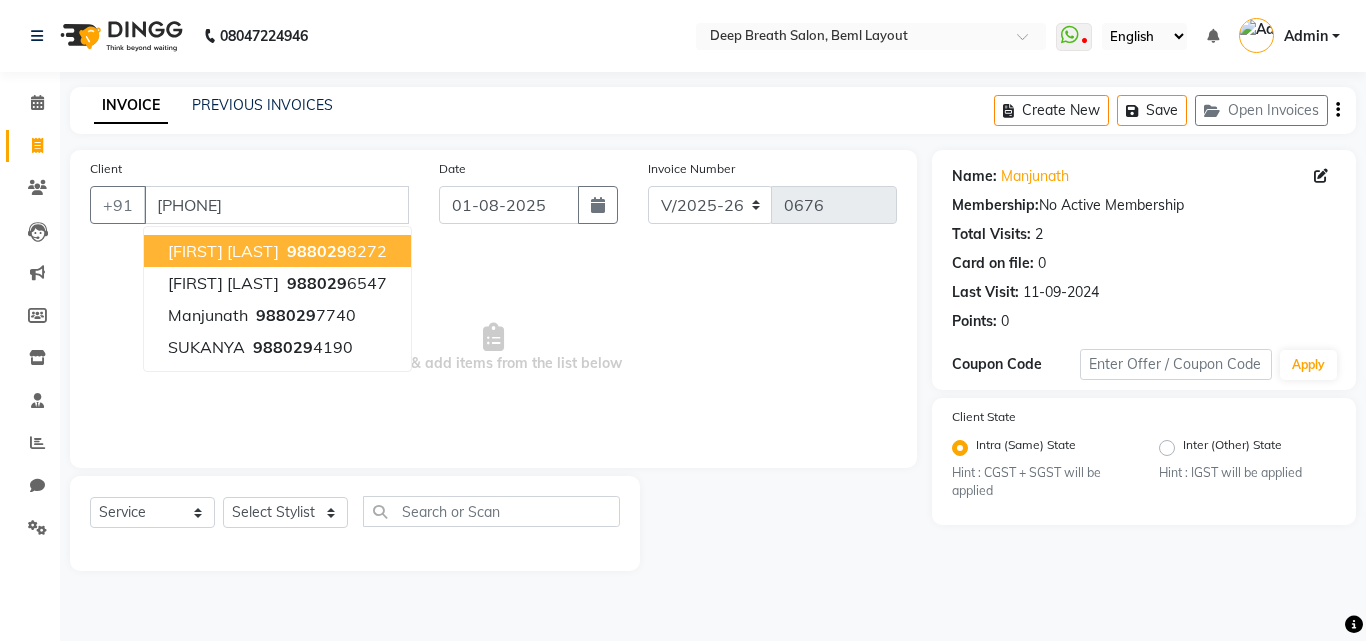 click on "Select & add items from the list below" at bounding box center [493, 348] 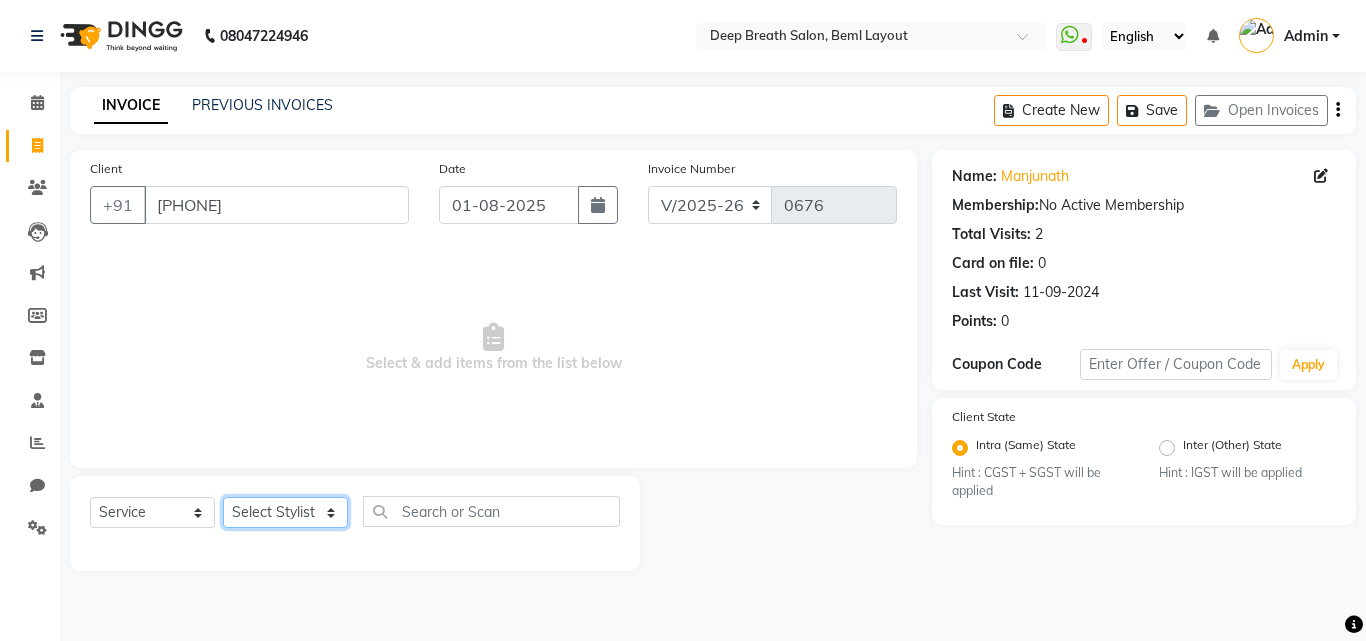 click on "Select Stylist Ali Gufran Gulfam Kalpana Munmun Roy Nagesh Pallavi Mam Pavithra H C Poonam priyana  Saffal Shoyab Sumitra" 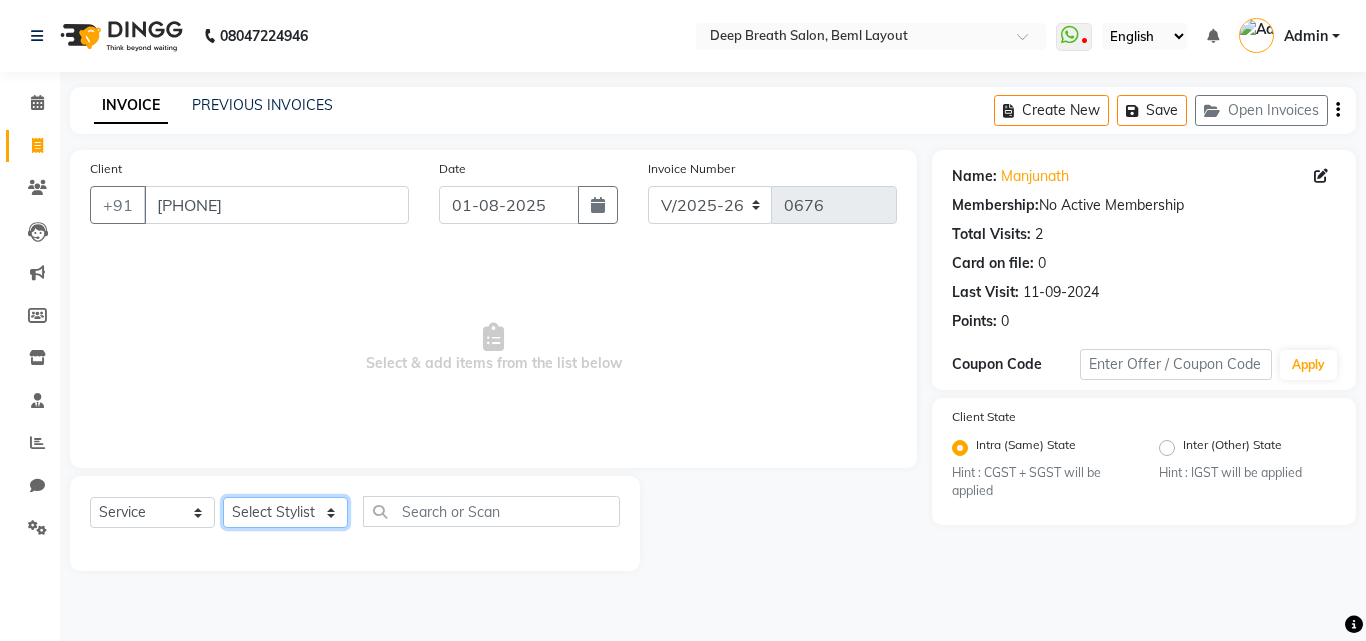 select on "29905" 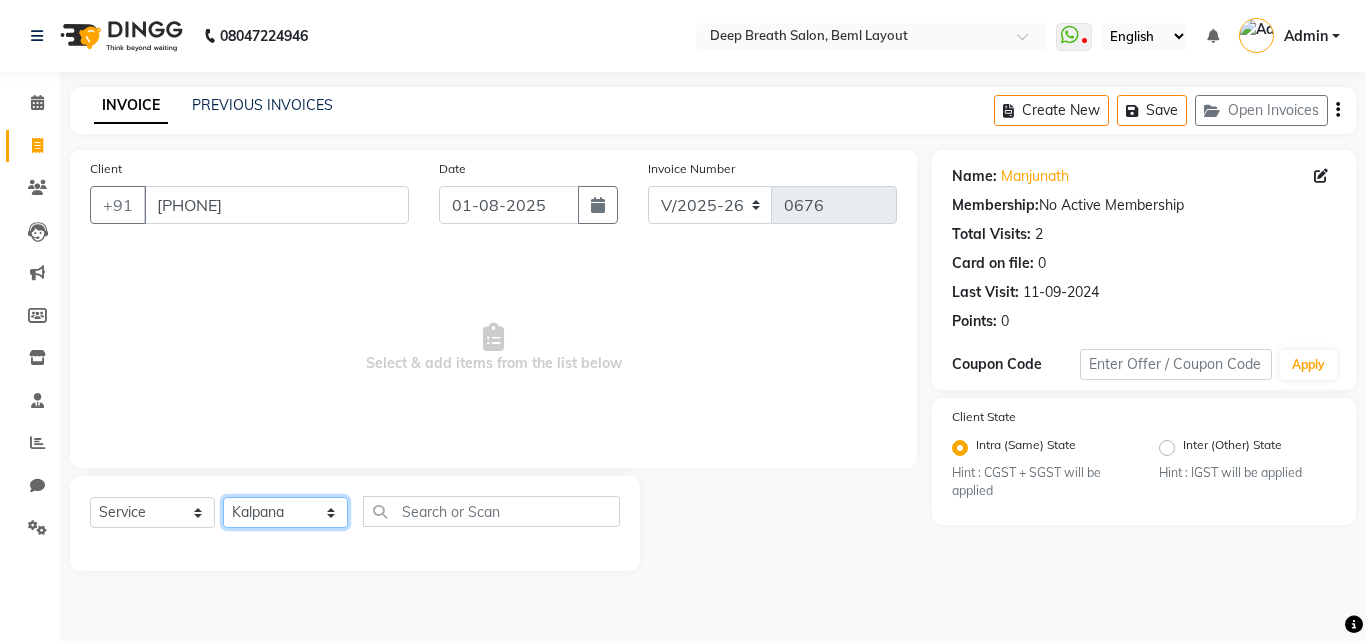 click on "Select Stylist Ali Gufran Gulfam Kalpana Munmun Roy Nagesh Pallavi Mam Pavithra H C Poonam priyana  Saffal Shoyab Sumitra" 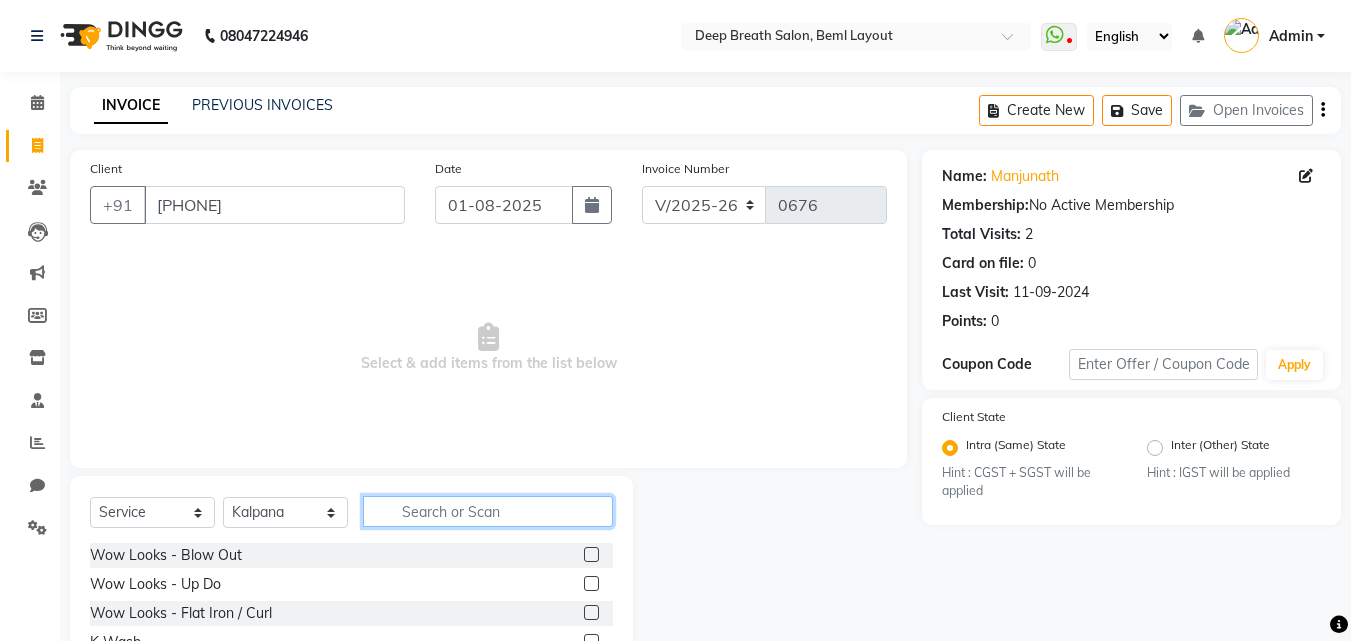 click 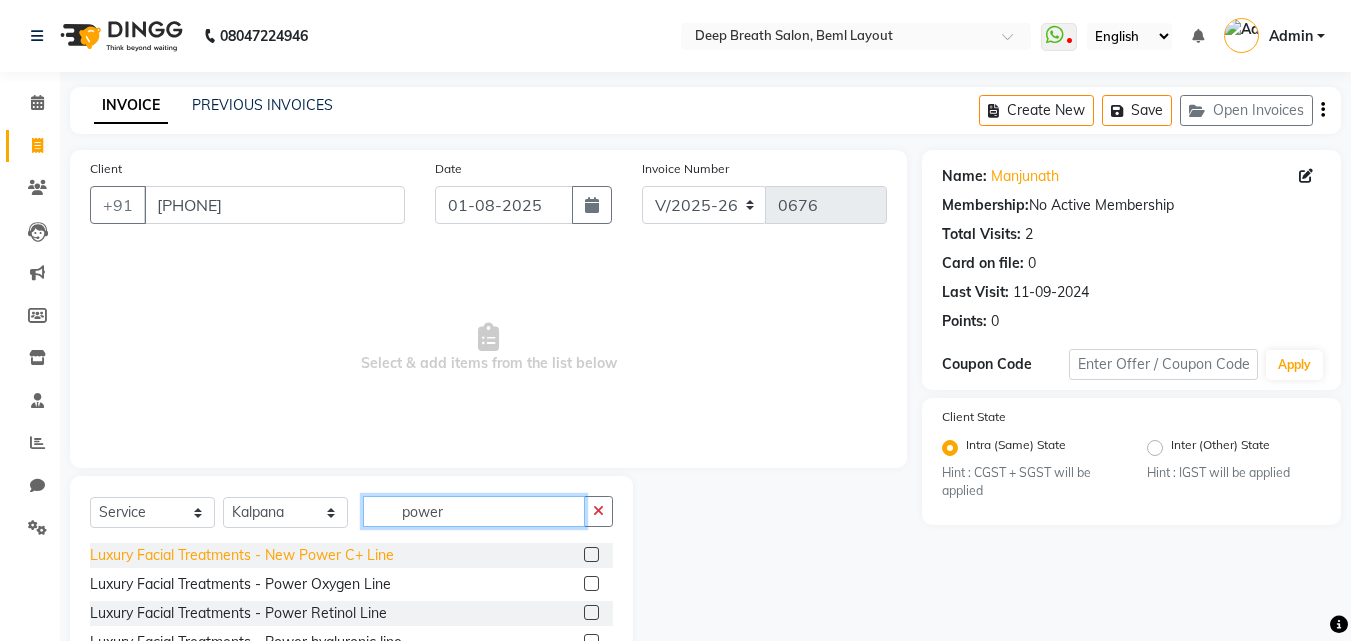 type on "power" 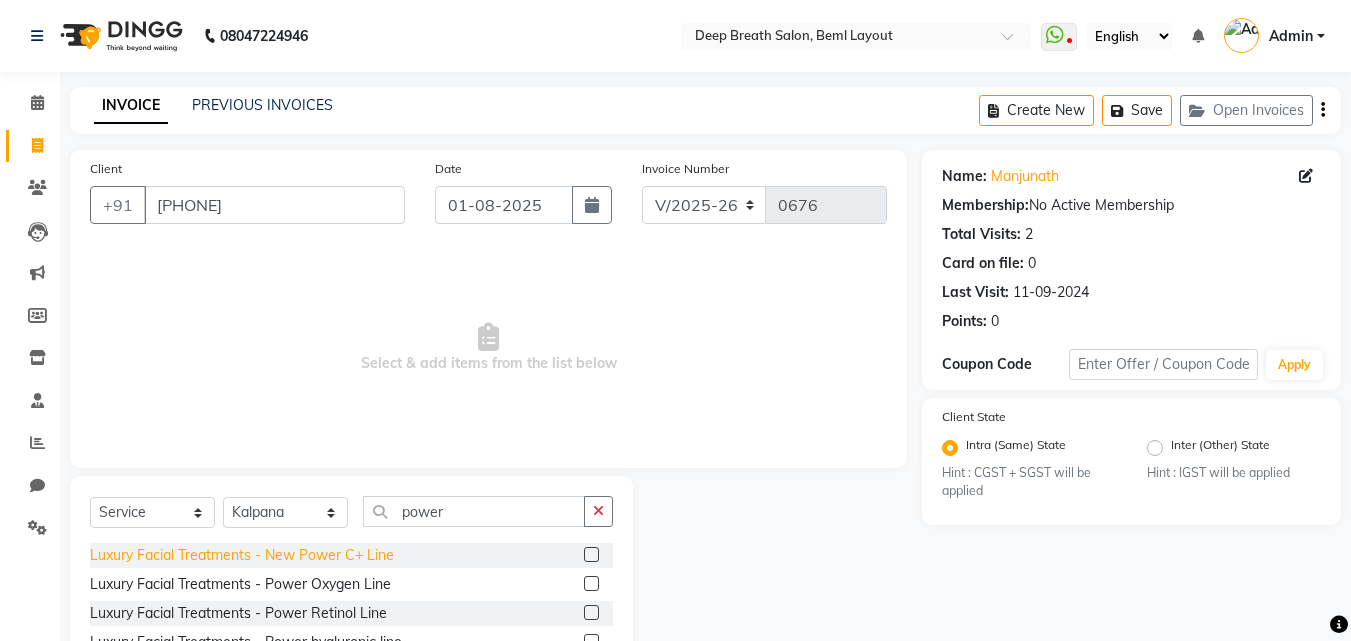 click on "Luxury Facial Treatments   - New Power C+ Line" 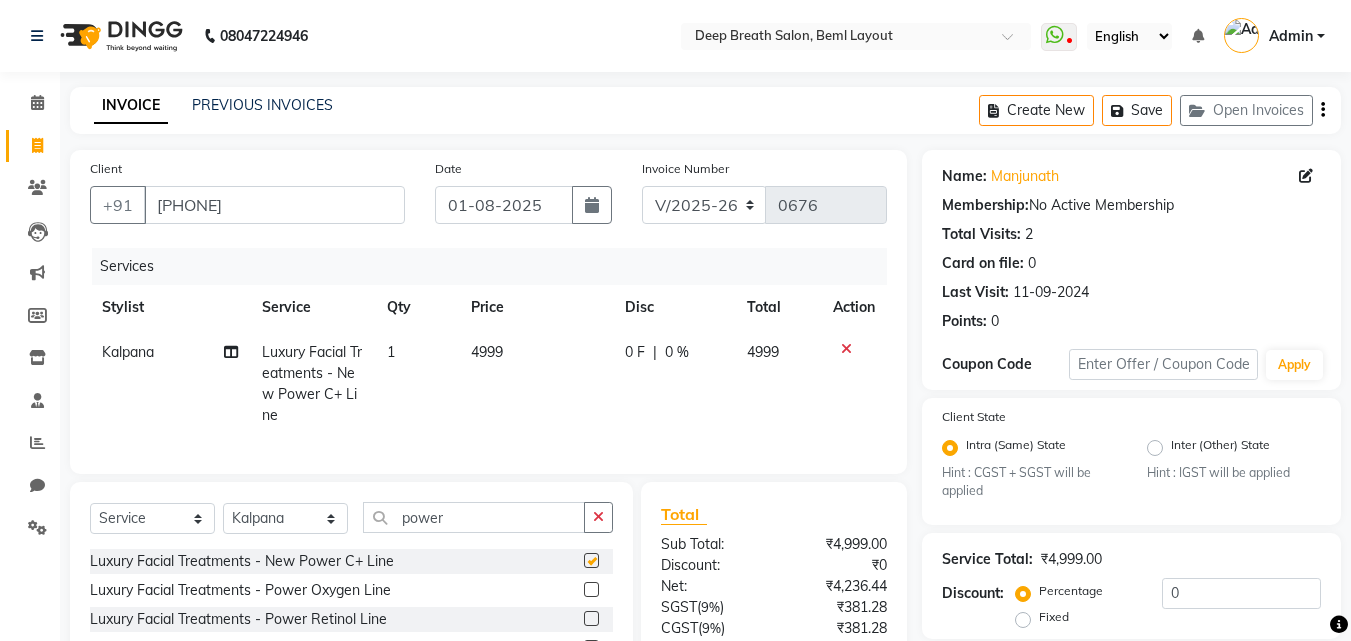checkbox on "false" 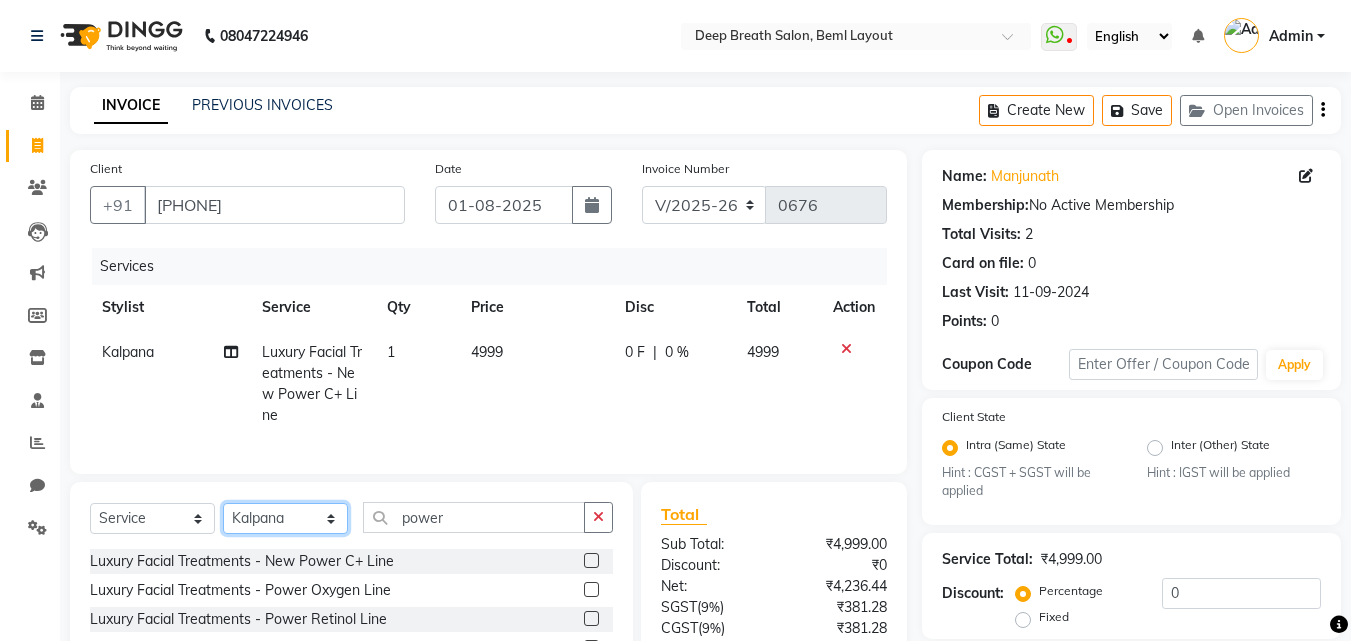 click on "Select Stylist Ali Gufran Gulfam Kalpana Munmun Roy Nagesh Pallavi Mam Pavithra H C Poonam priyana  Saffal Shoyab Sumitra" 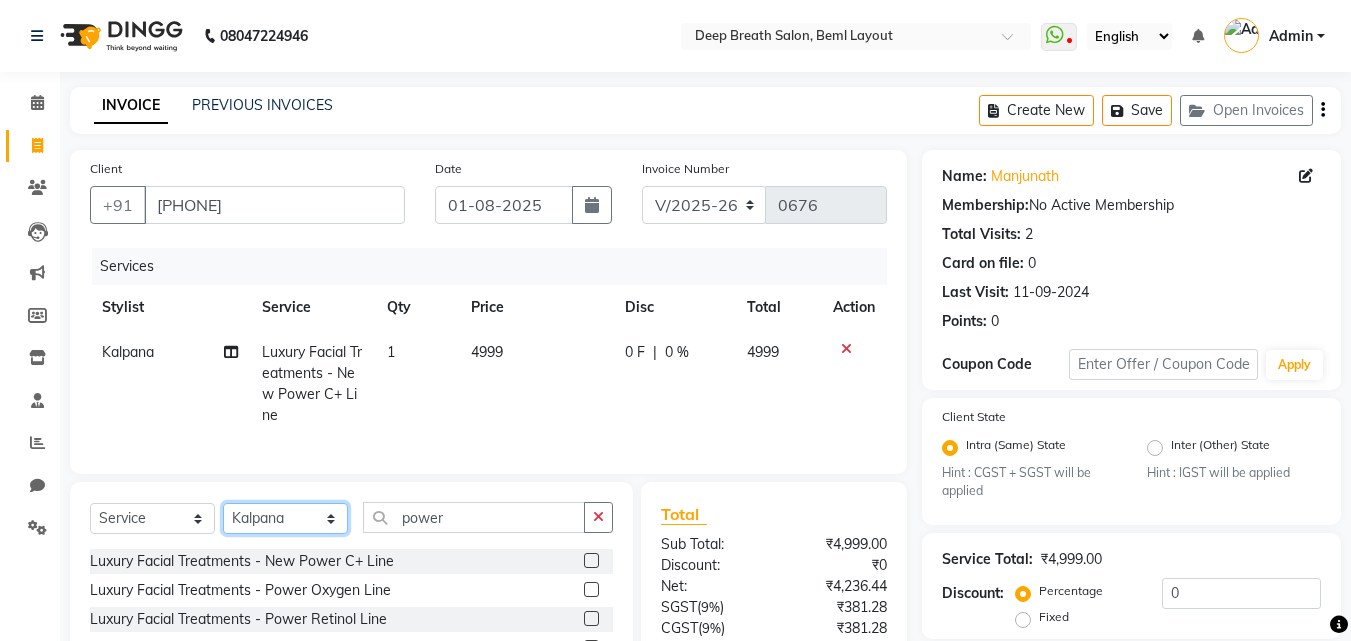 select on "86153" 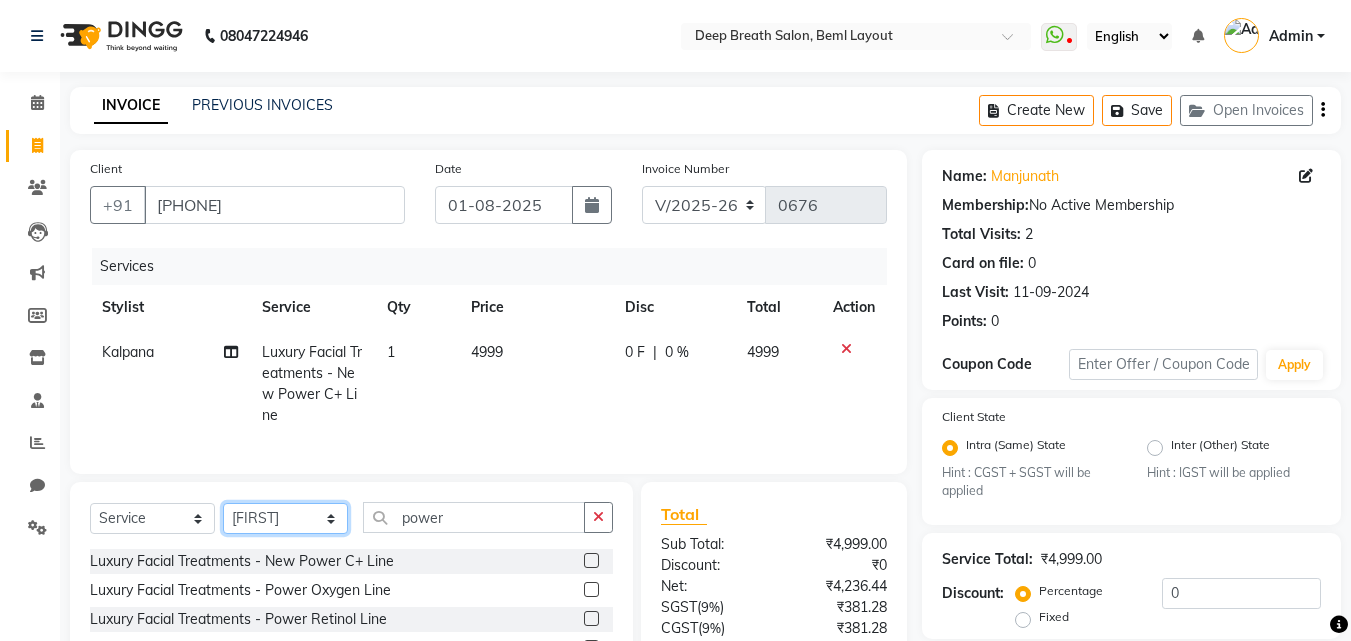 click on "Select Stylist Ali Gufran Gulfam Kalpana Munmun Roy Nagesh Pallavi Mam Pavithra H C Poonam priyana  Saffal Shoyab Sumitra" 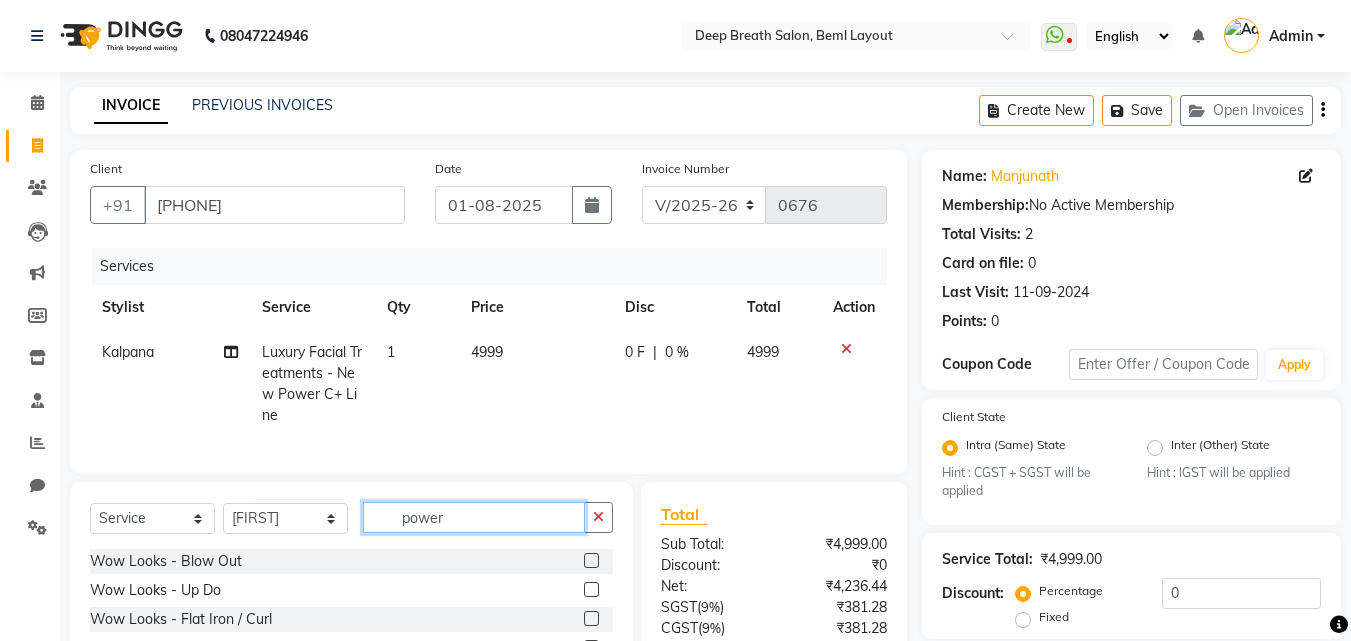 drag, startPoint x: 383, startPoint y: 539, endPoint x: 353, endPoint y: 542, distance: 30.149628 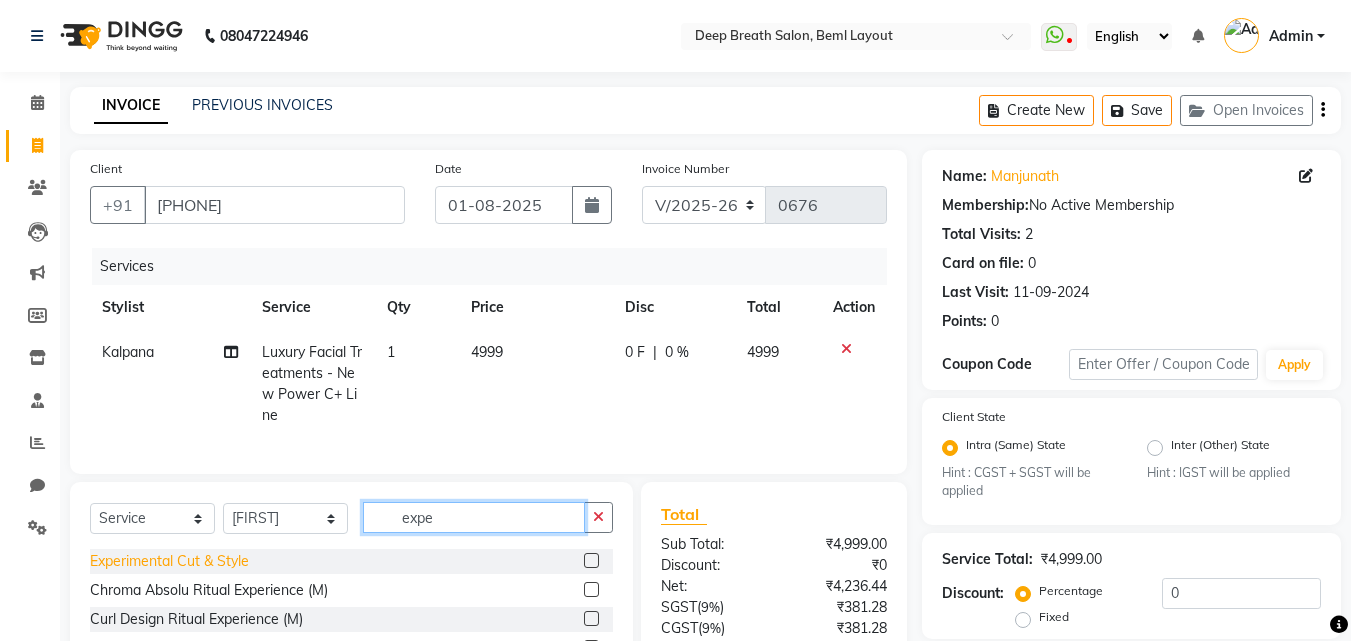 type on "expe" 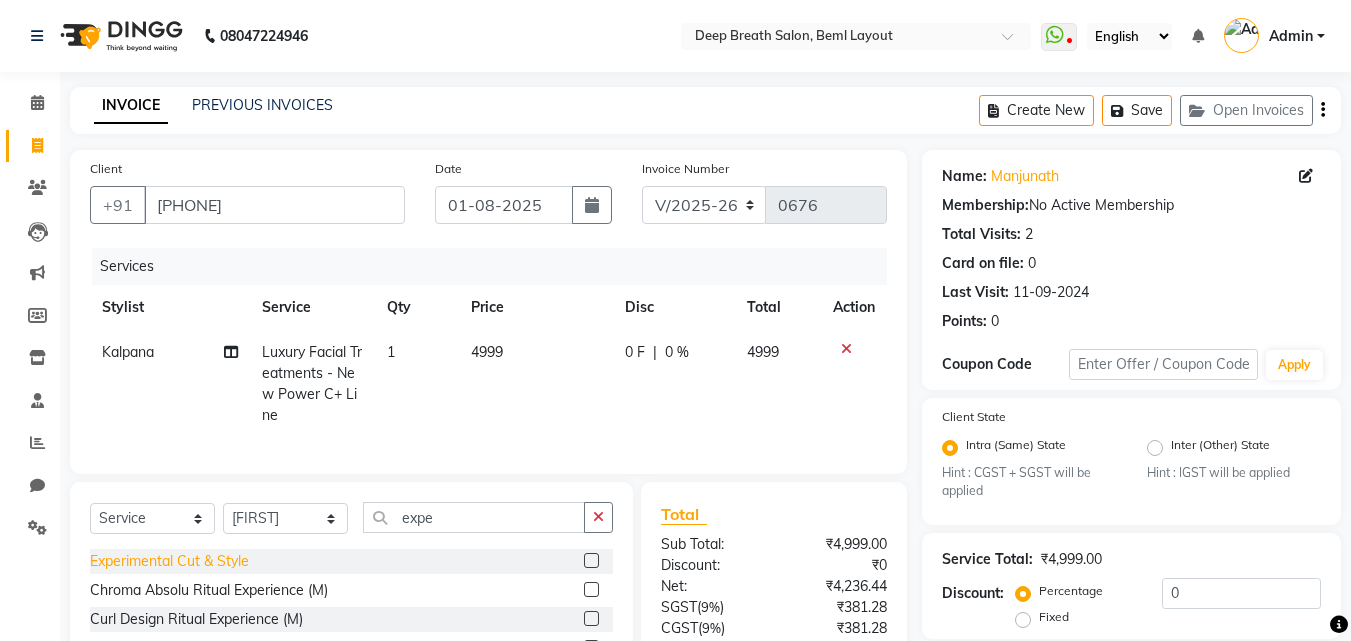 click on "Experimental Cut & Style" 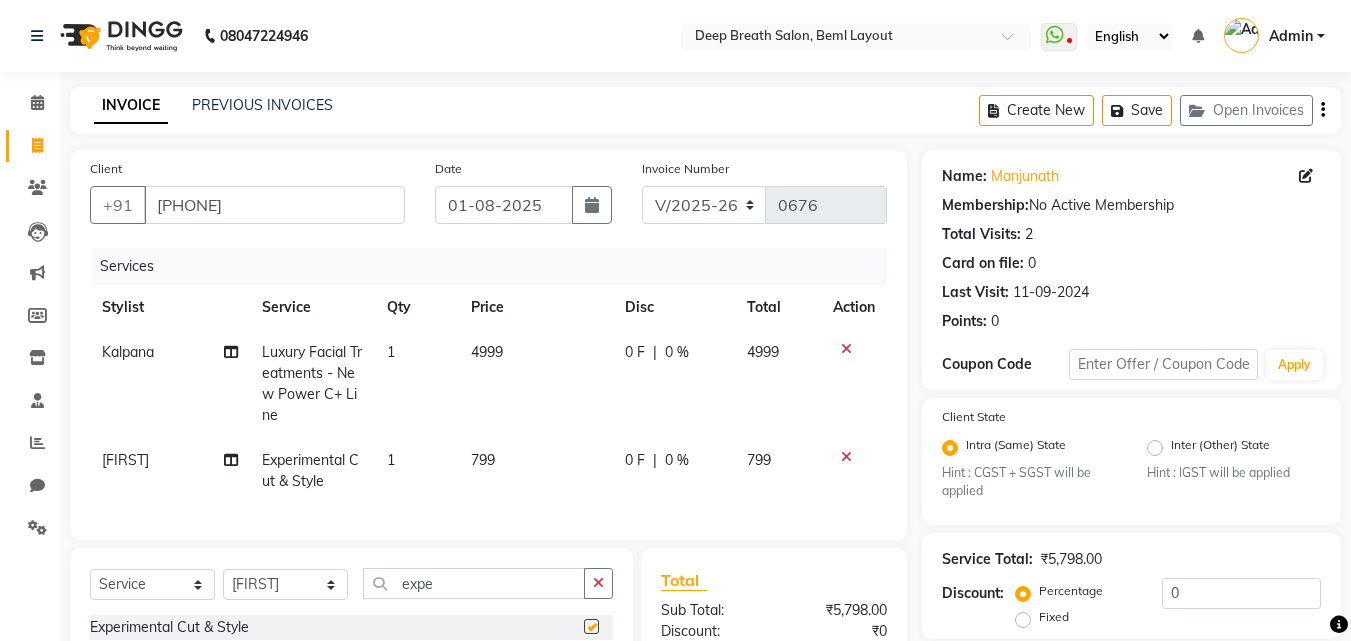 checkbox on "false" 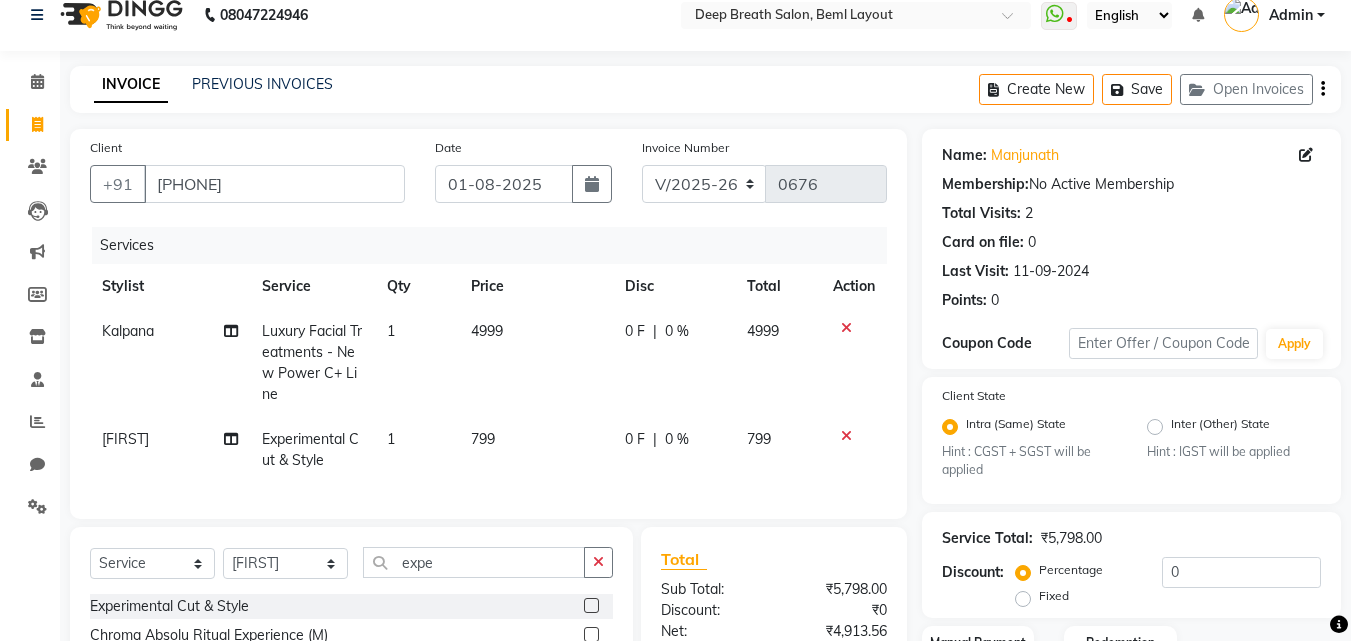 scroll, scrollTop: 247, scrollLeft: 0, axis: vertical 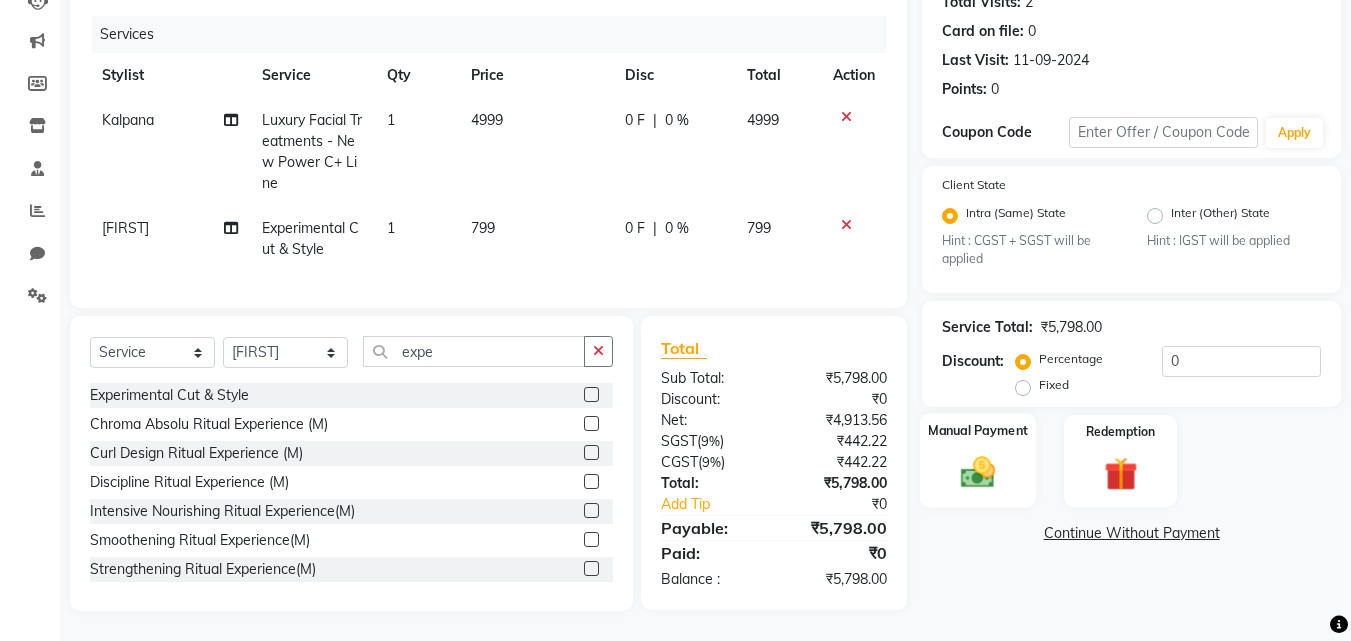 click 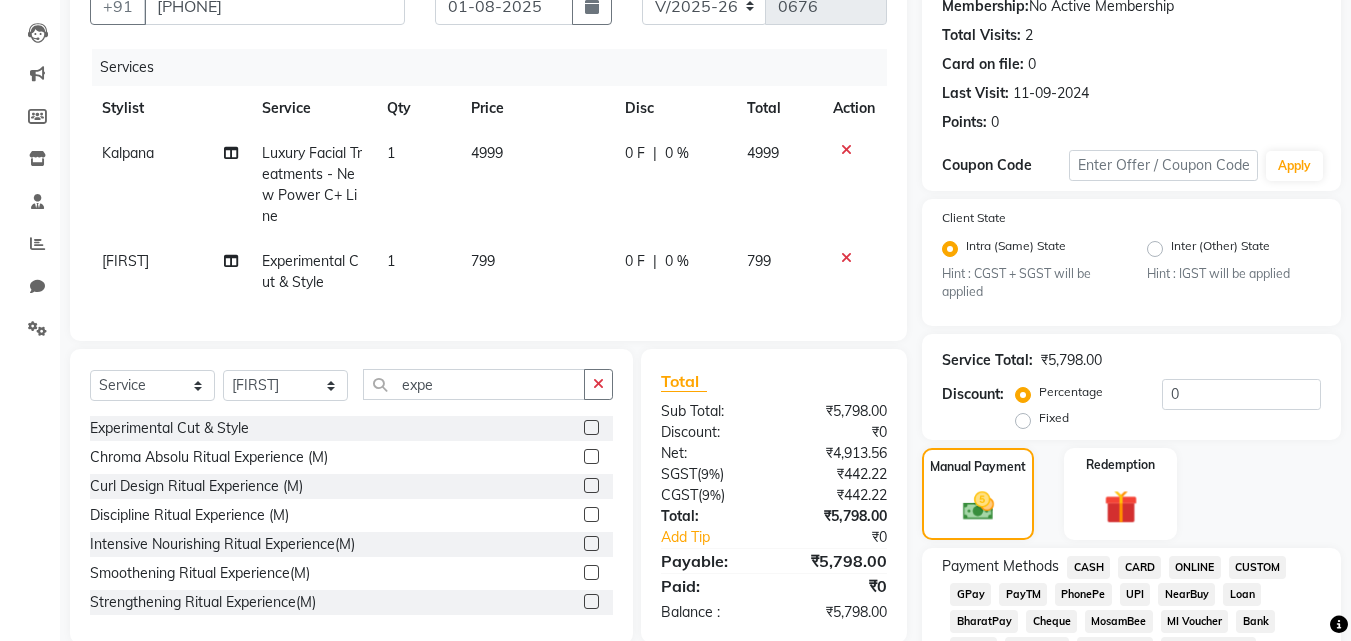 scroll, scrollTop: 200, scrollLeft: 0, axis: vertical 